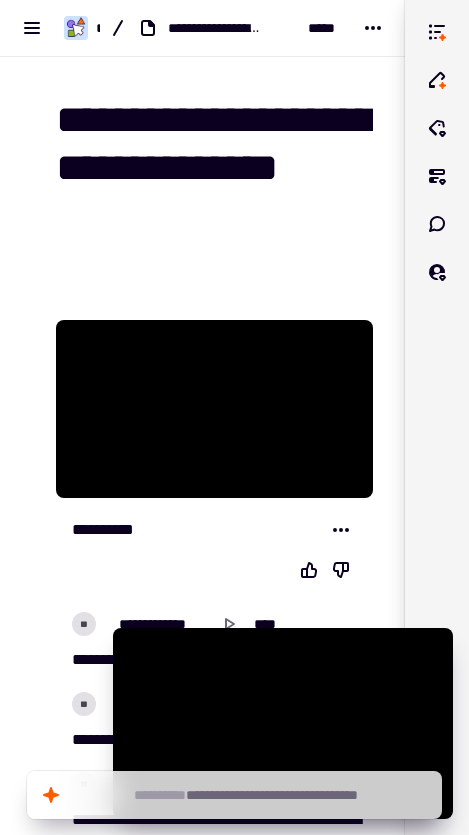 scroll, scrollTop: 0, scrollLeft: 0, axis: both 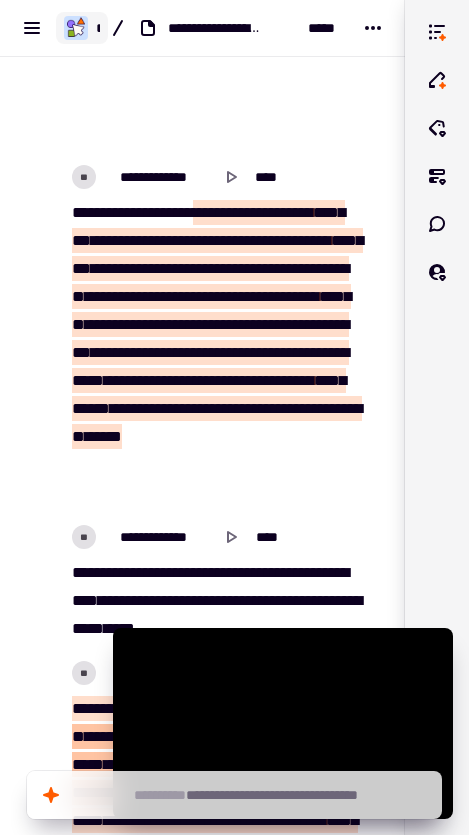 click 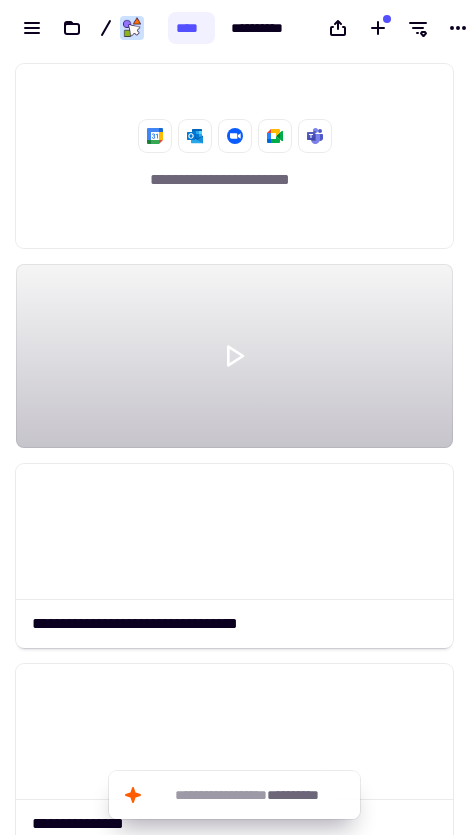 scroll, scrollTop: 1, scrollLeft: 1, axis: both 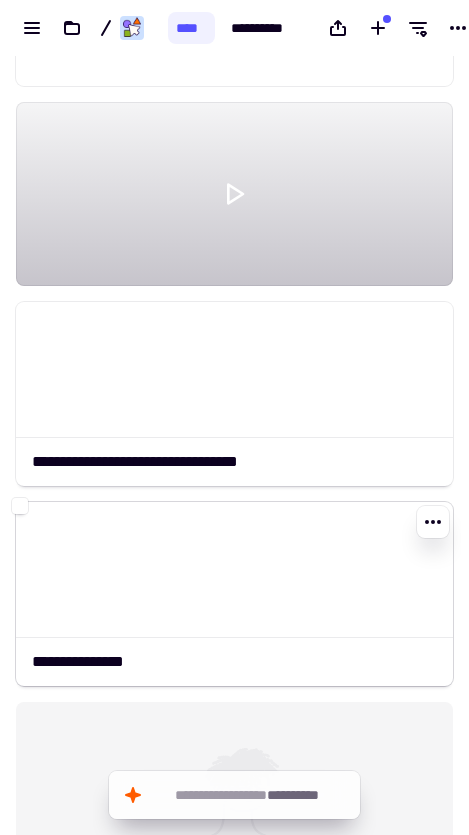 click 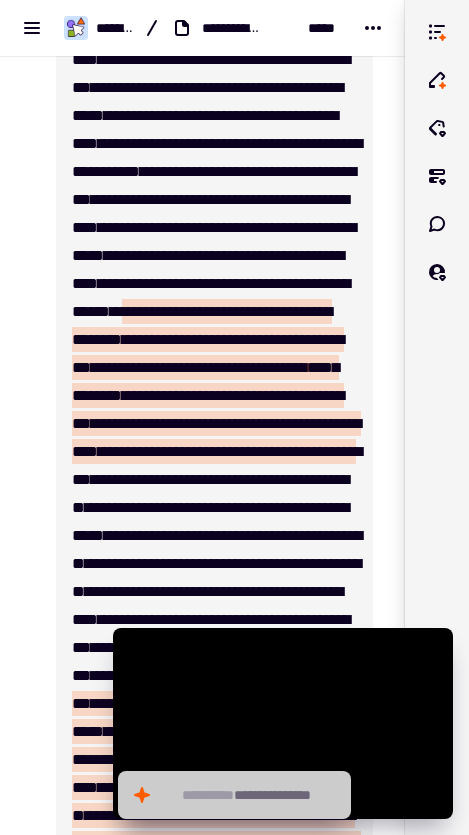 scroll, scrollTop: 0, scrollLeft: 0, axis: both 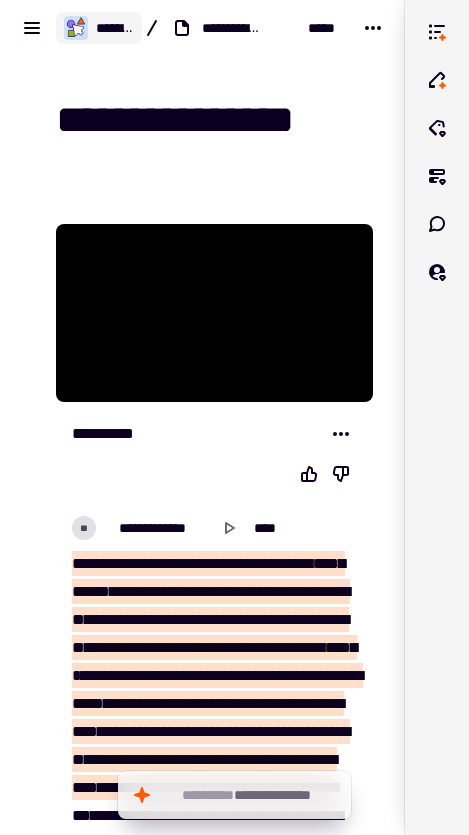click on "**********" 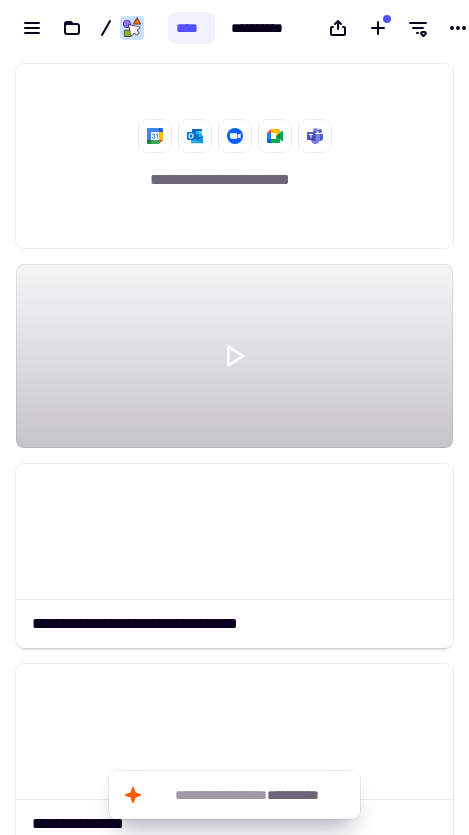 scroll, scrollTop: 1, scrollLeft: 1, axis: both 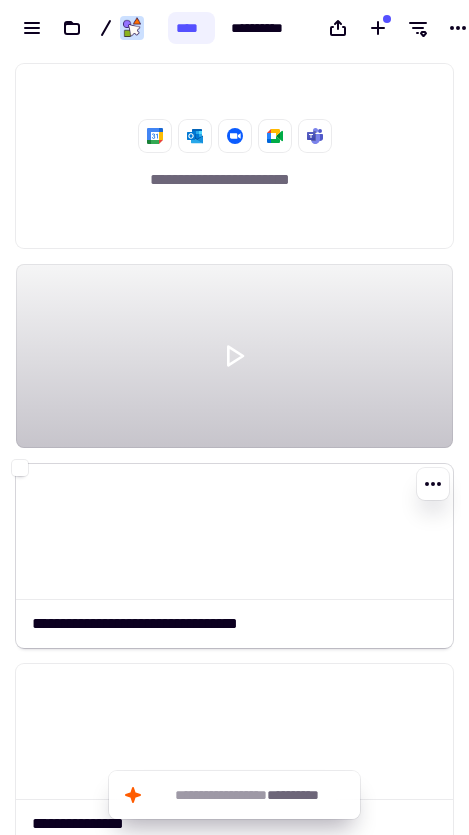 click 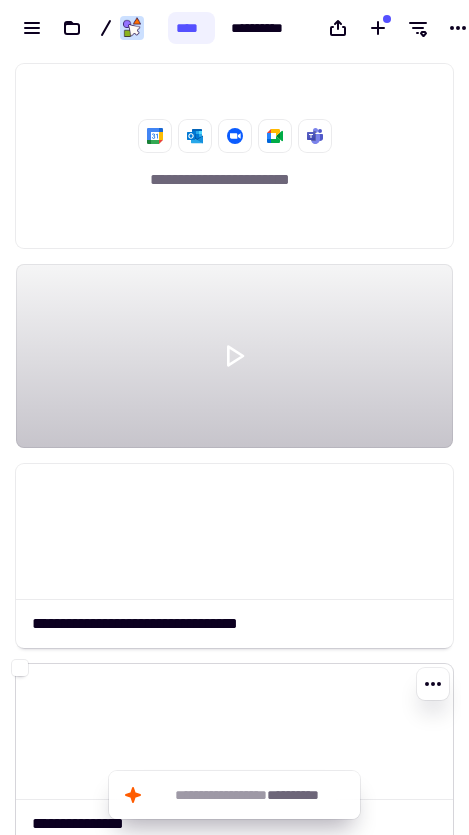 click 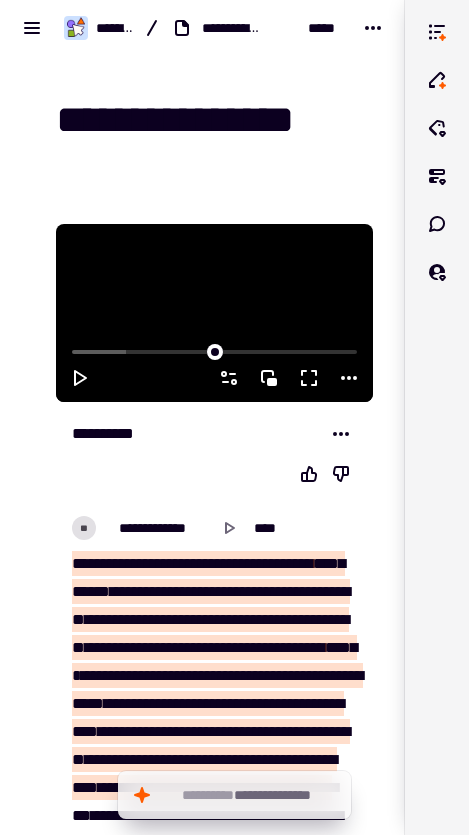 click at bounding box center (214, 313) 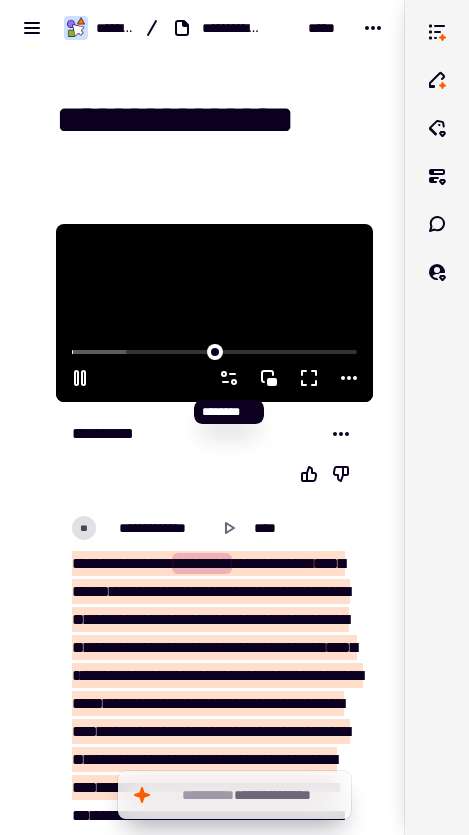 click 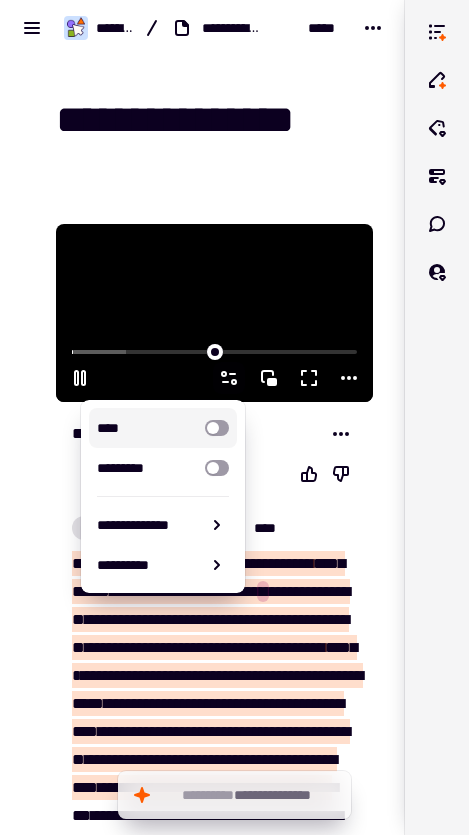 click at bounding box center [217, 428] 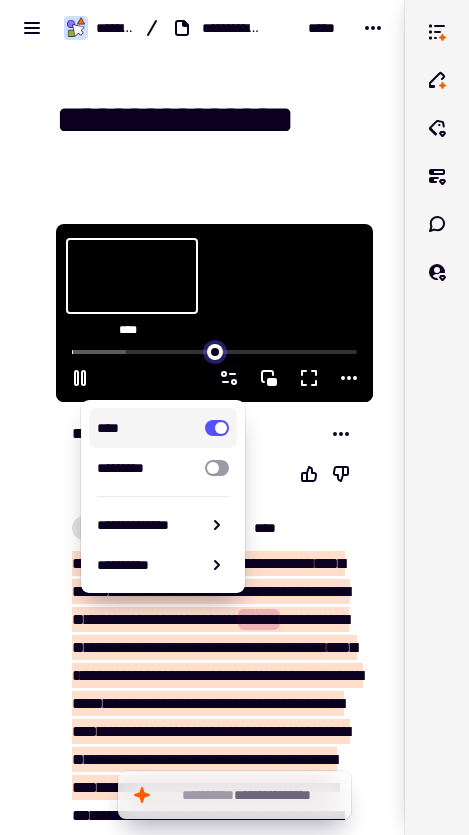 click at bounding box center (214, 350) 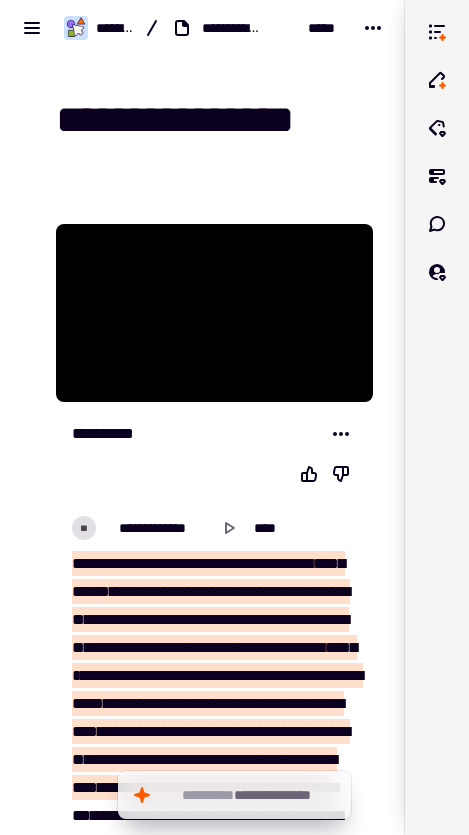 type on "******" 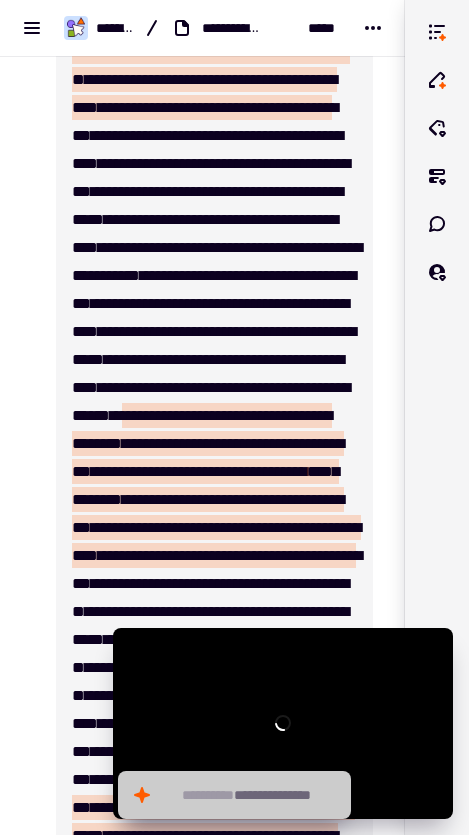 scroll, scrollTop: 0, scrollLeft: 0, axis: both 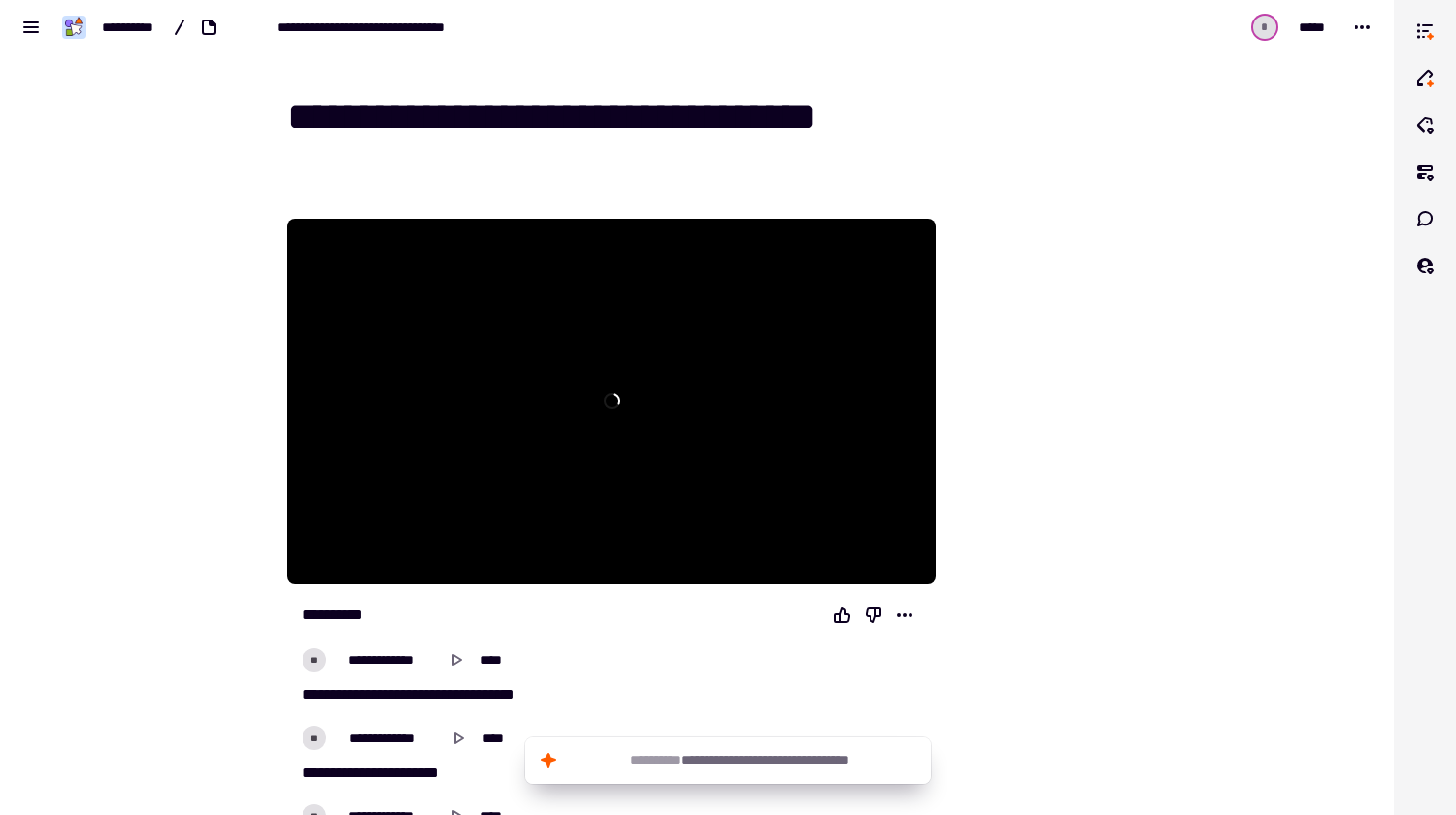 drag, startPoint x: 1265, startPoint y: 251, endPoint x: 1295, endPoint y: 445, distance: 196.3059 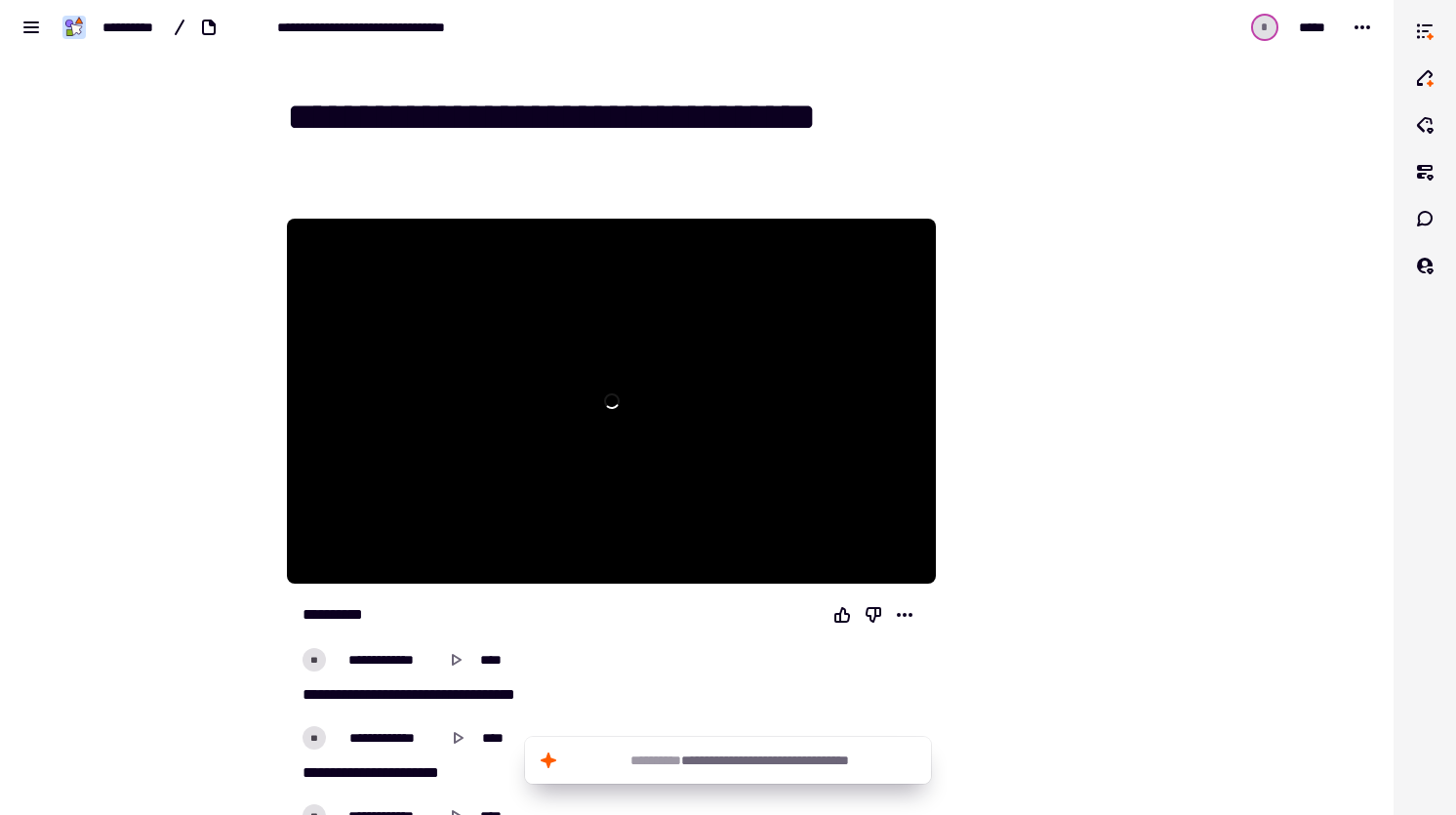 click on "**********" at bounding box center (697, 407) 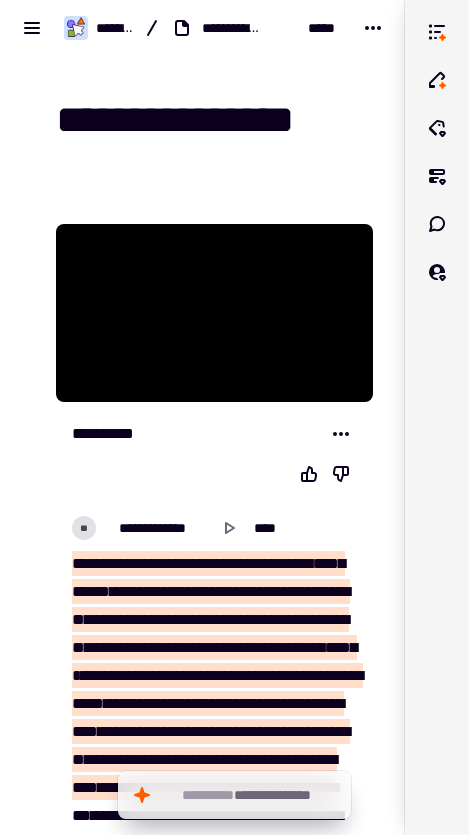 scroll, scrollTop: 0, scrollLeft: 0, axis: both 